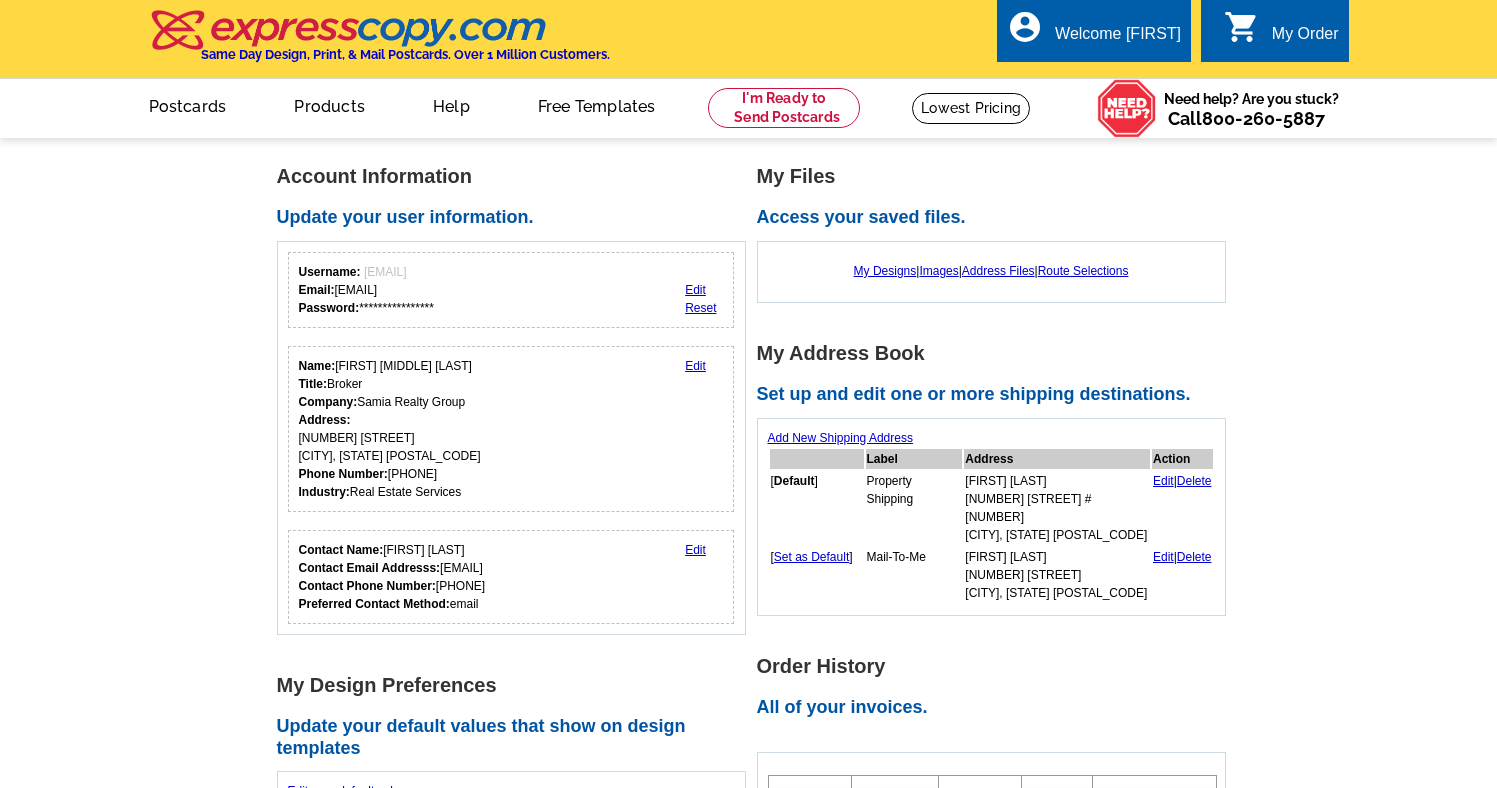 scroll, scrollTop: 0, scrollLeft: 0, axis: both 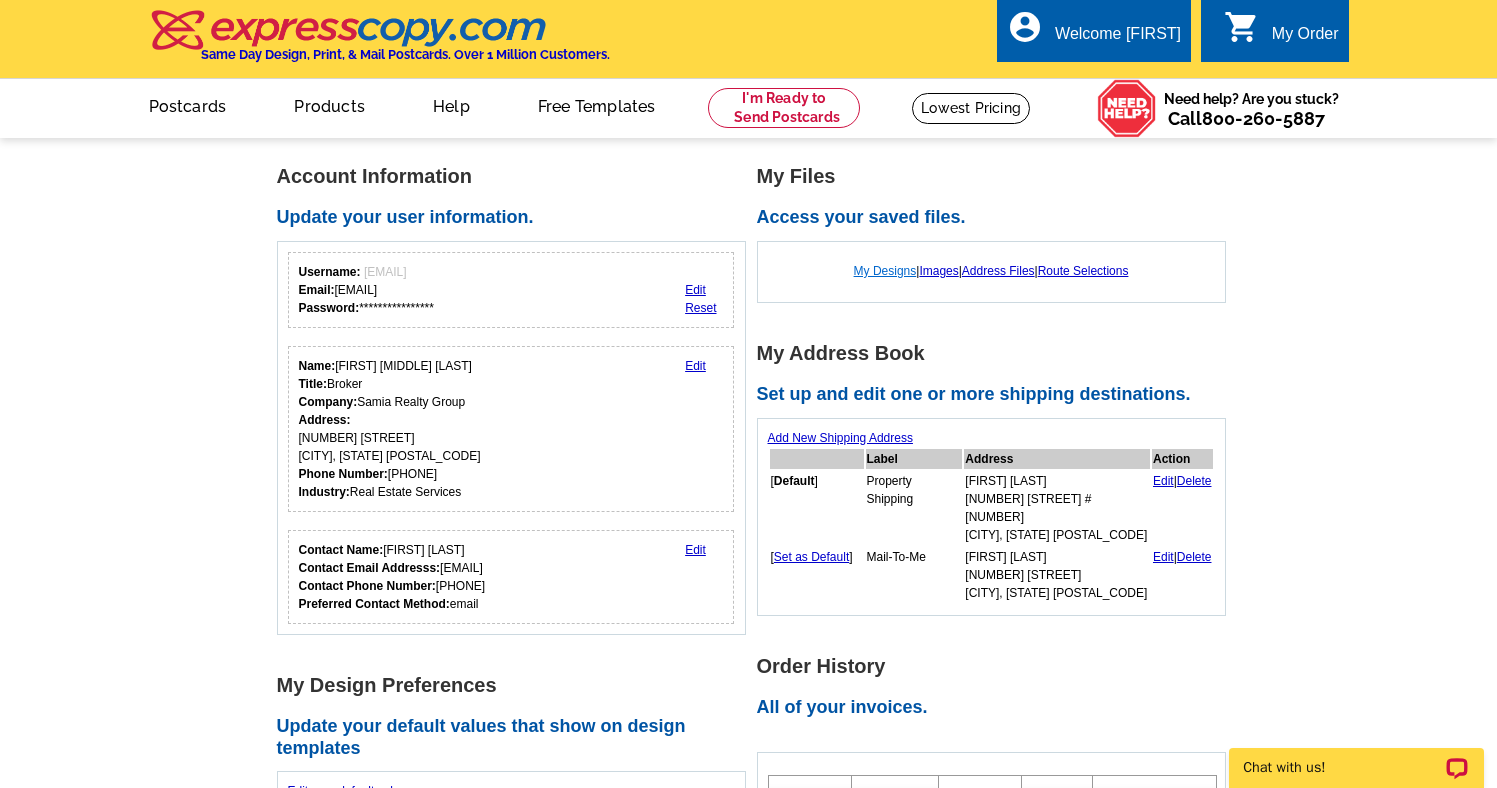 click on "My Designs" at bounding box center [885, 271] 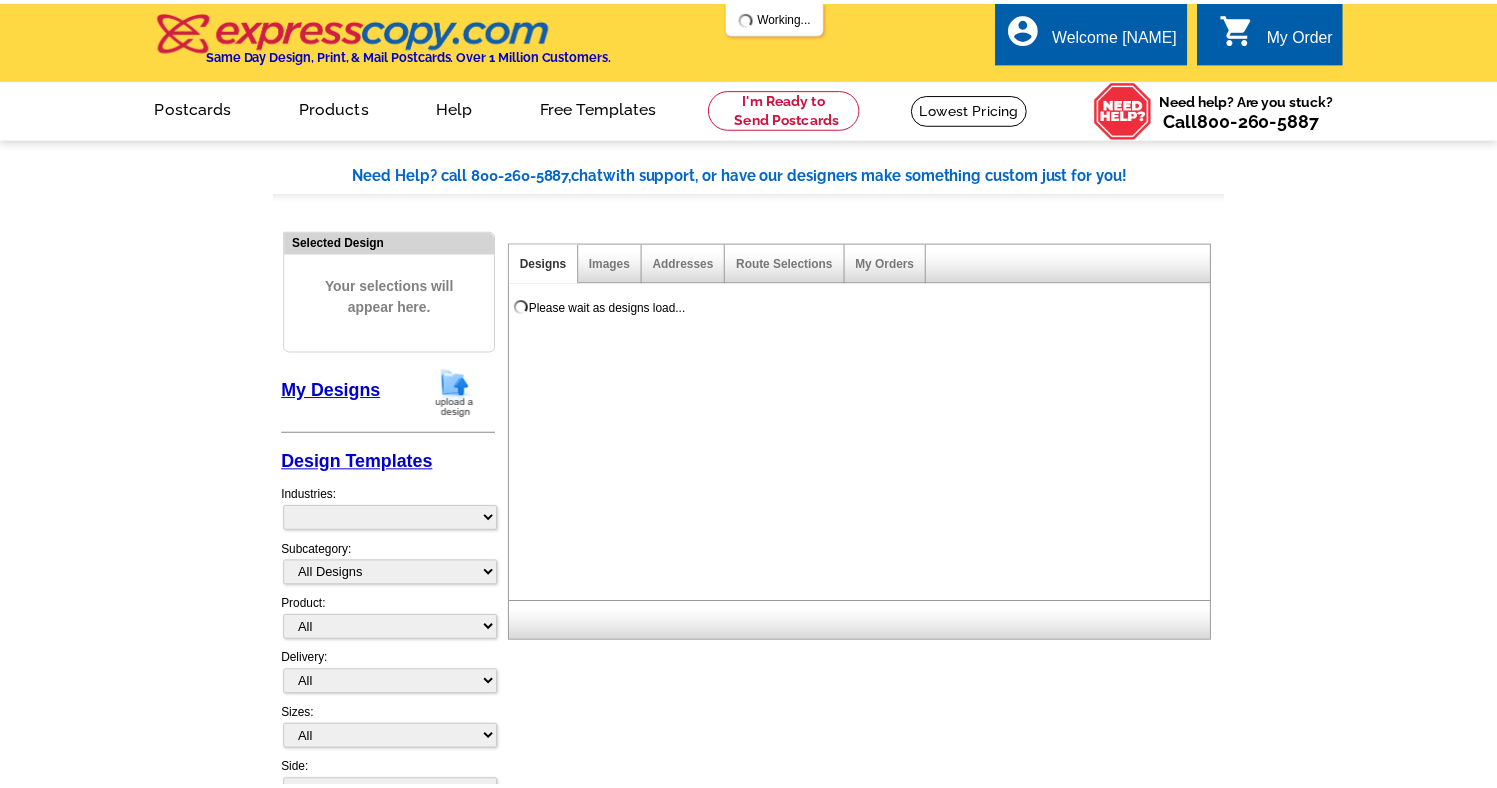 scroll, scrollTop: 0, scrollLeft: 0, axis: both 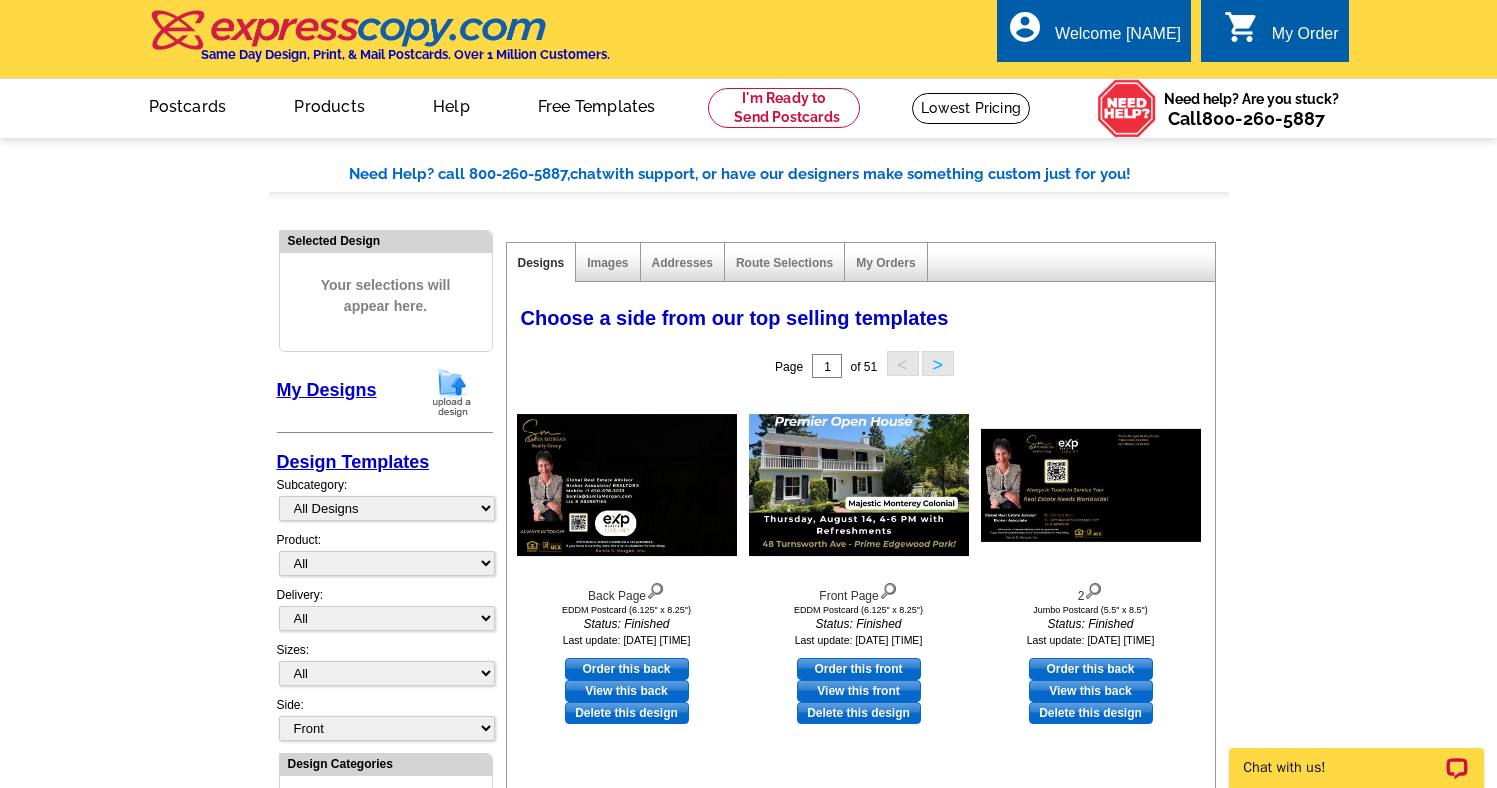 click on "My Order" at bounding box center [1305, 39] 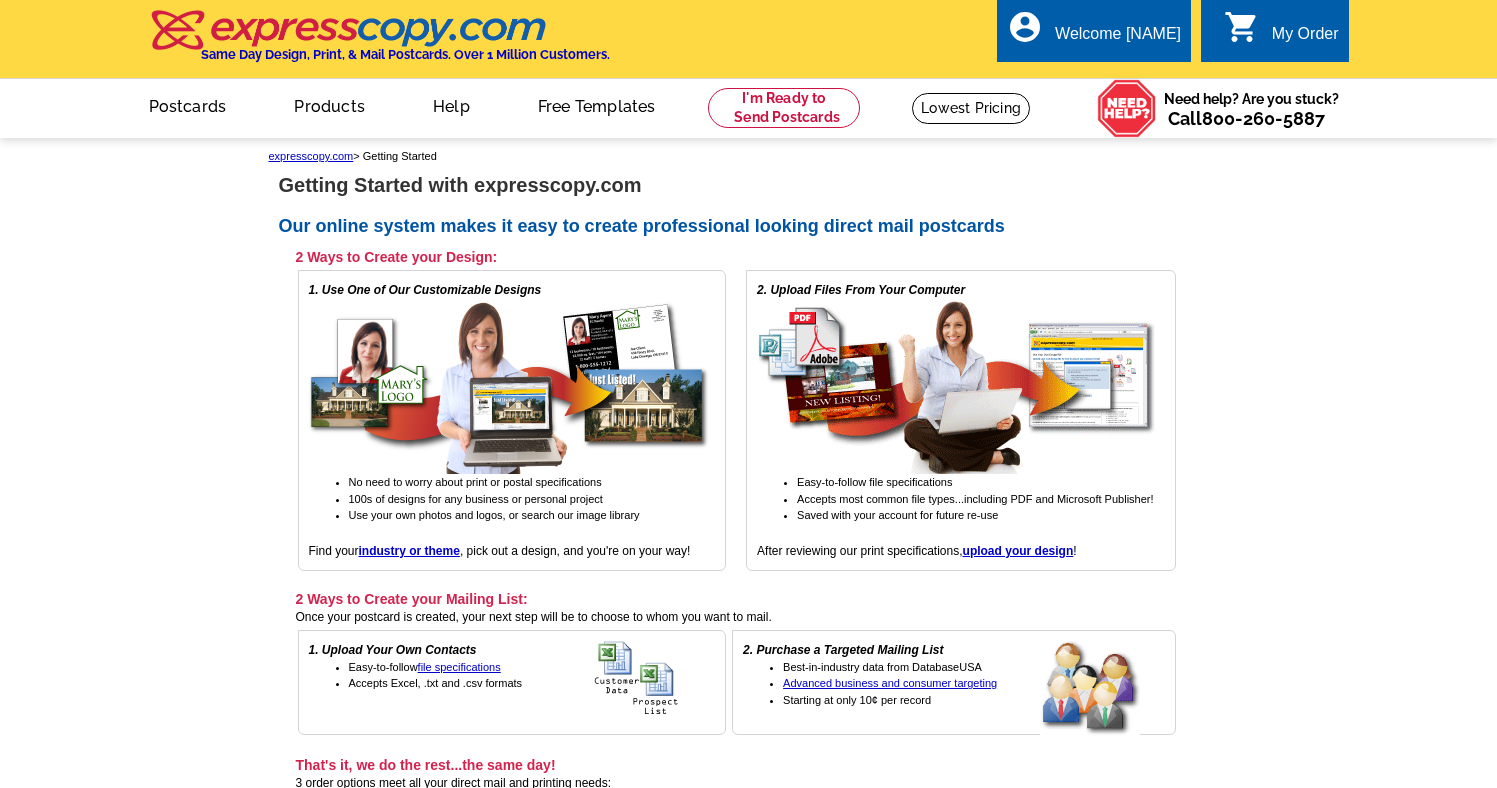 scroll, scrollTop: 0, scrollLeft: 0, axis: both 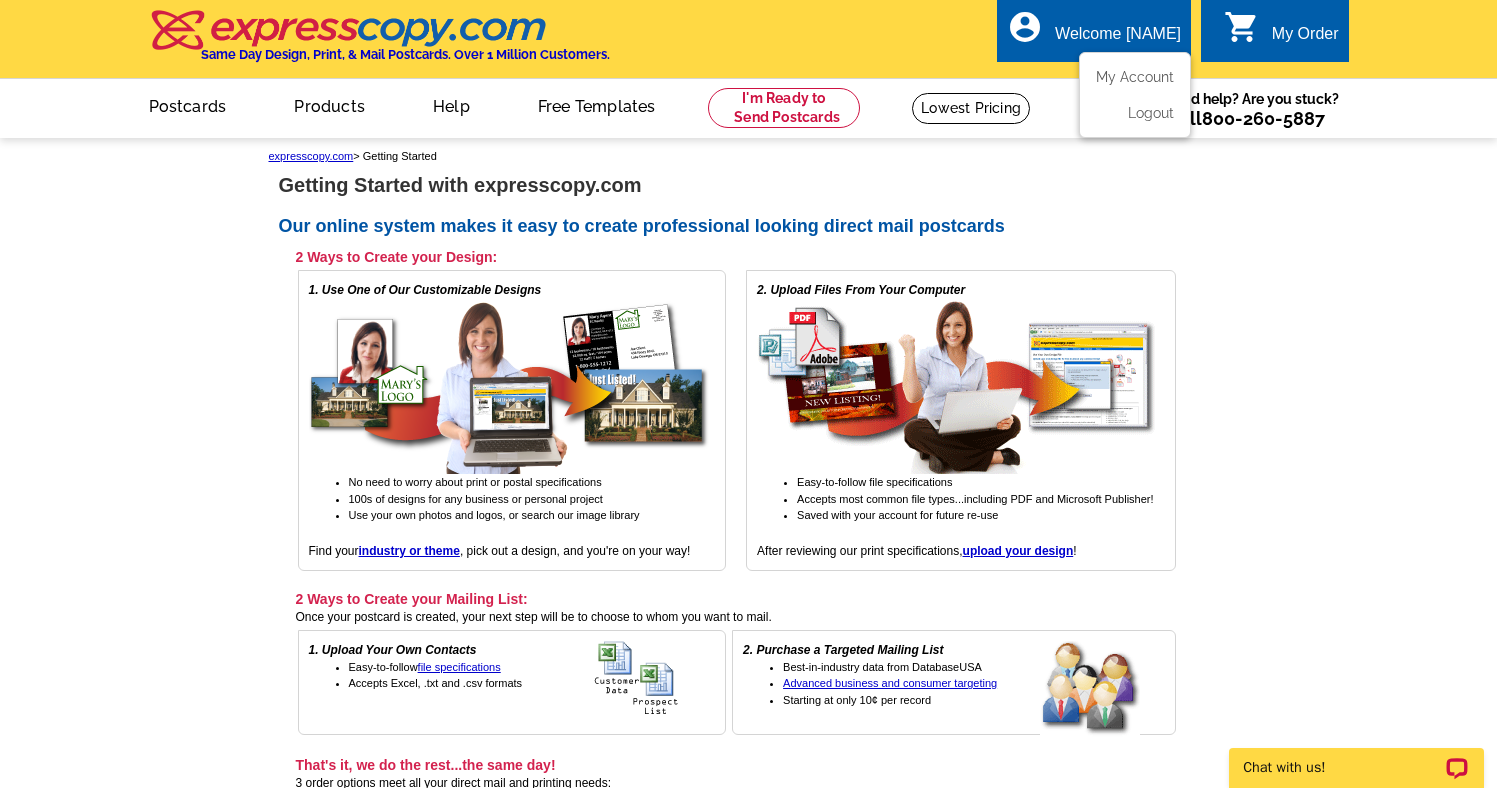 click on "Welcome [FIRST]" at bounding box center [1118, 39] 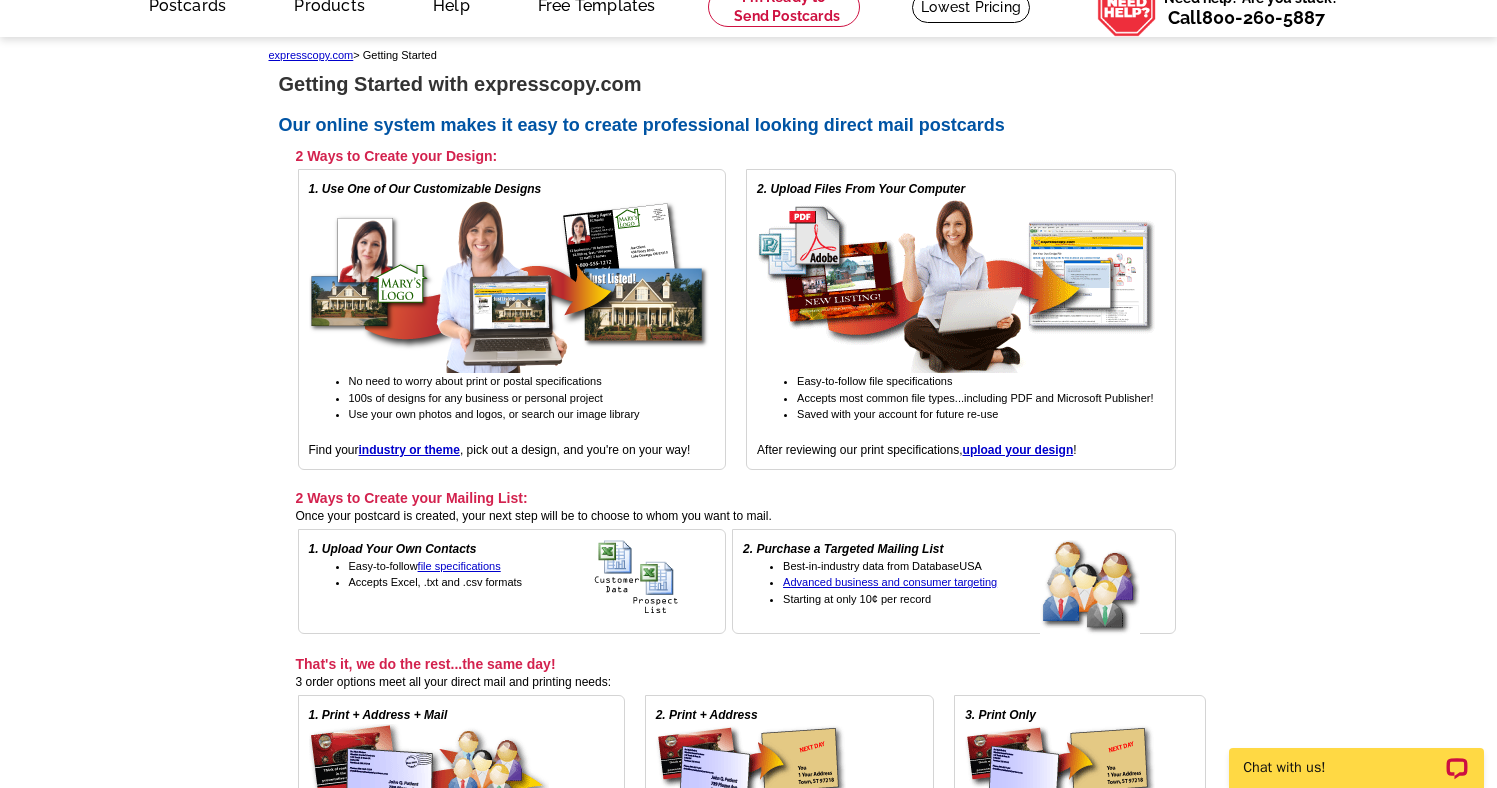 scroll, scrollTop: 0, scrollLeft: 0, axis: both 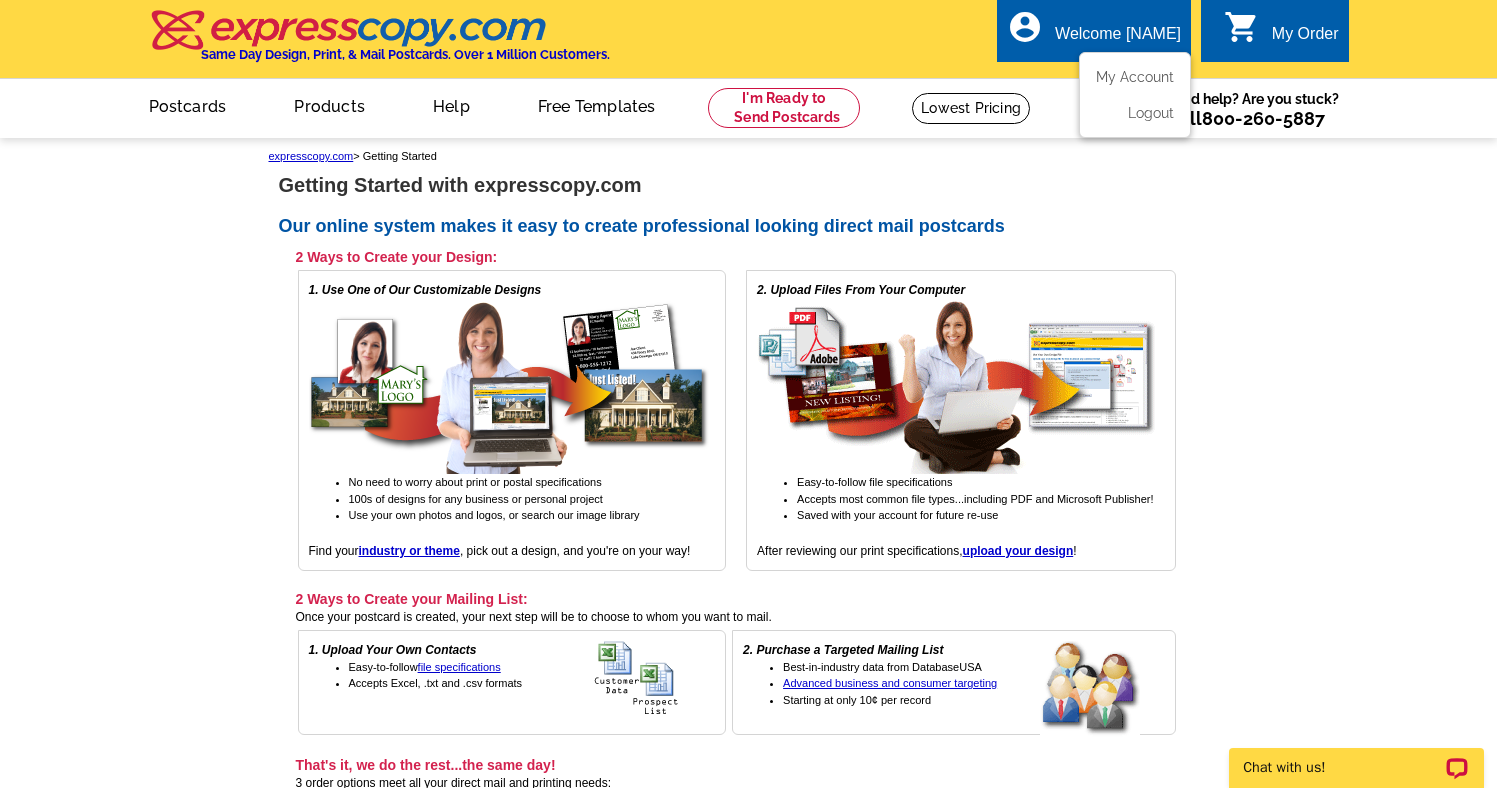click on "Welcome [FIRST]" at bounding box center (1118, 39) 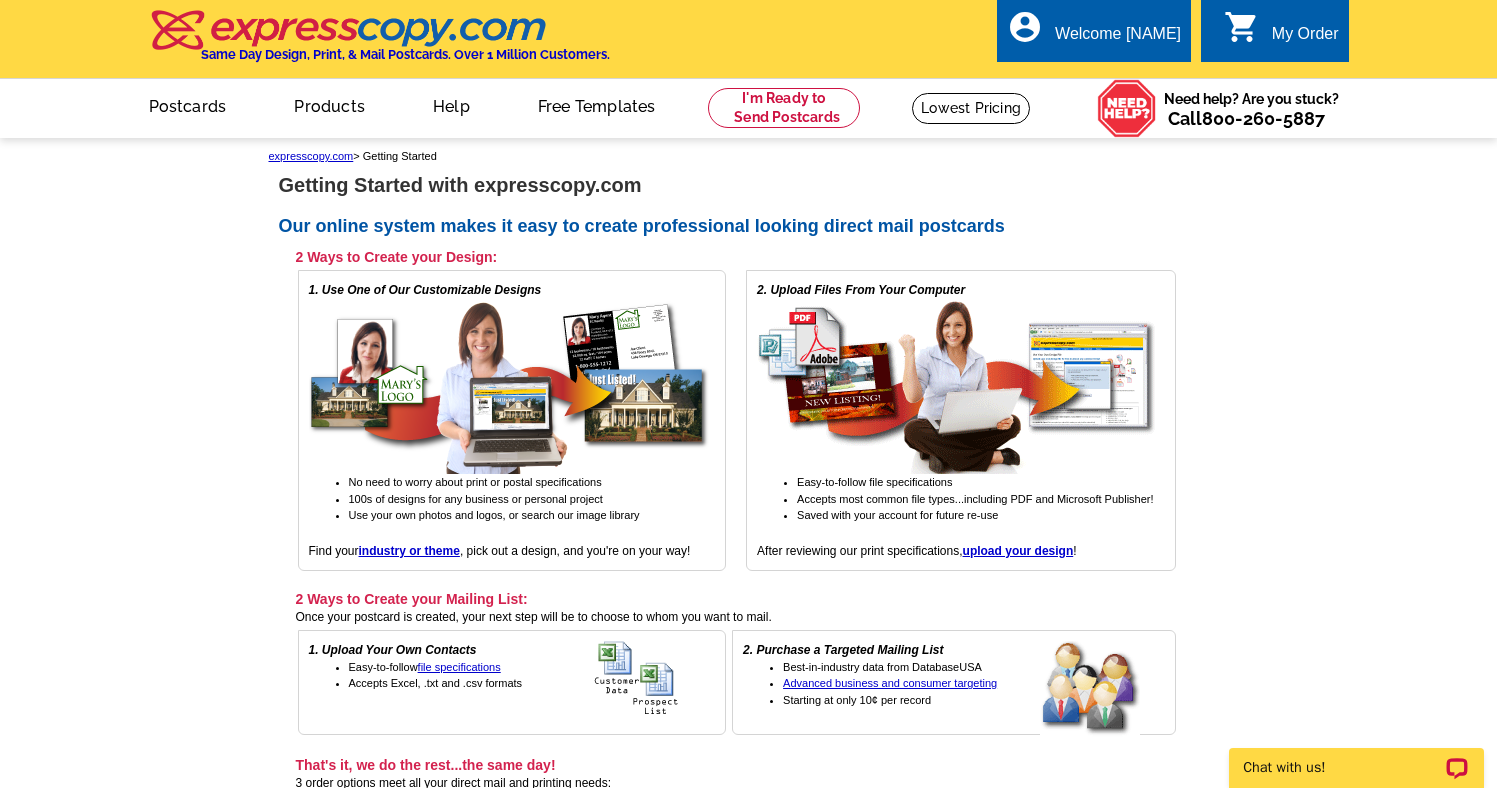 click on "My Order" at bounding box center [1305, 39] 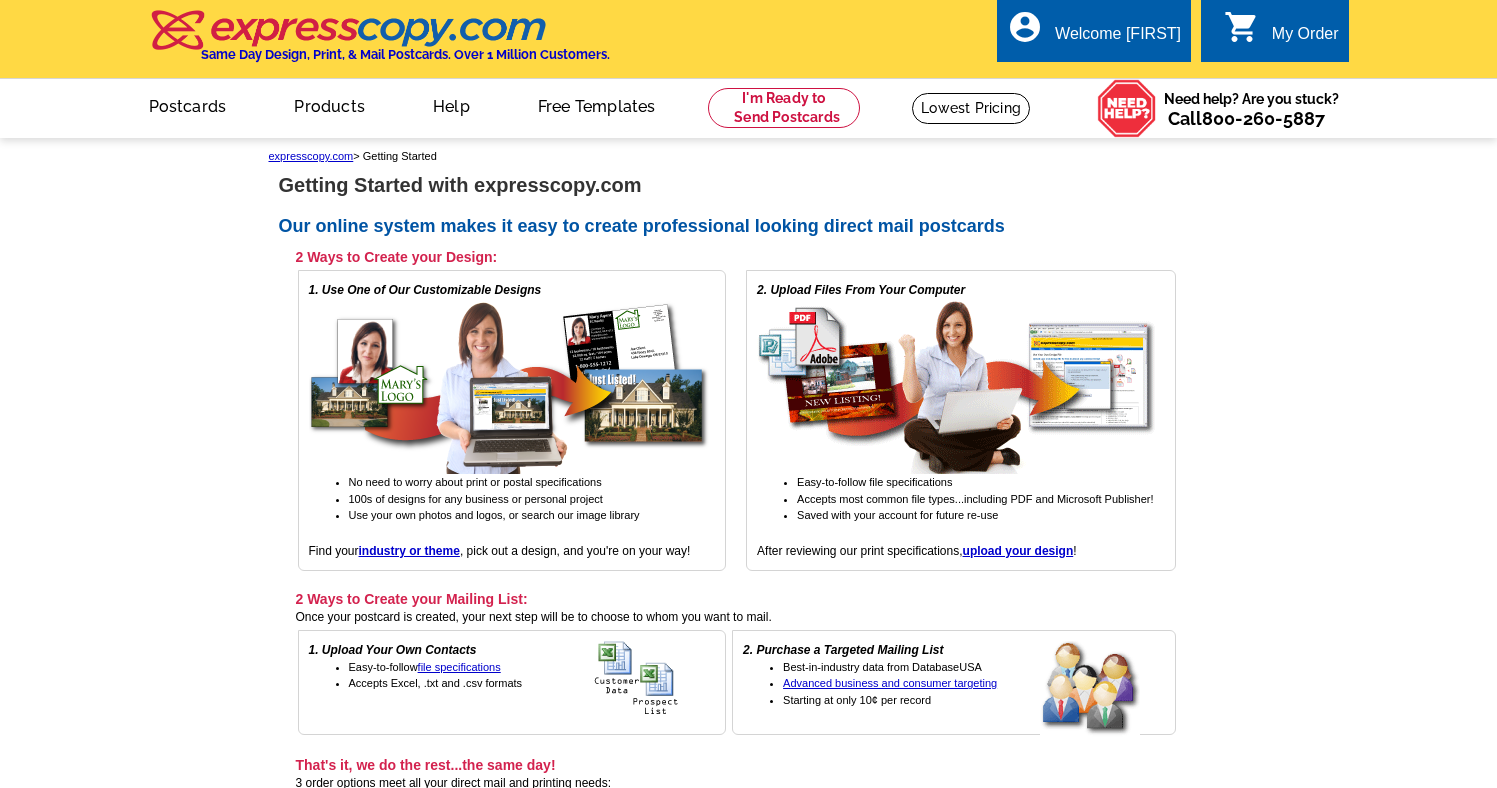 scroll, scrollTop: 0, scrollLeft: 0, axis: both 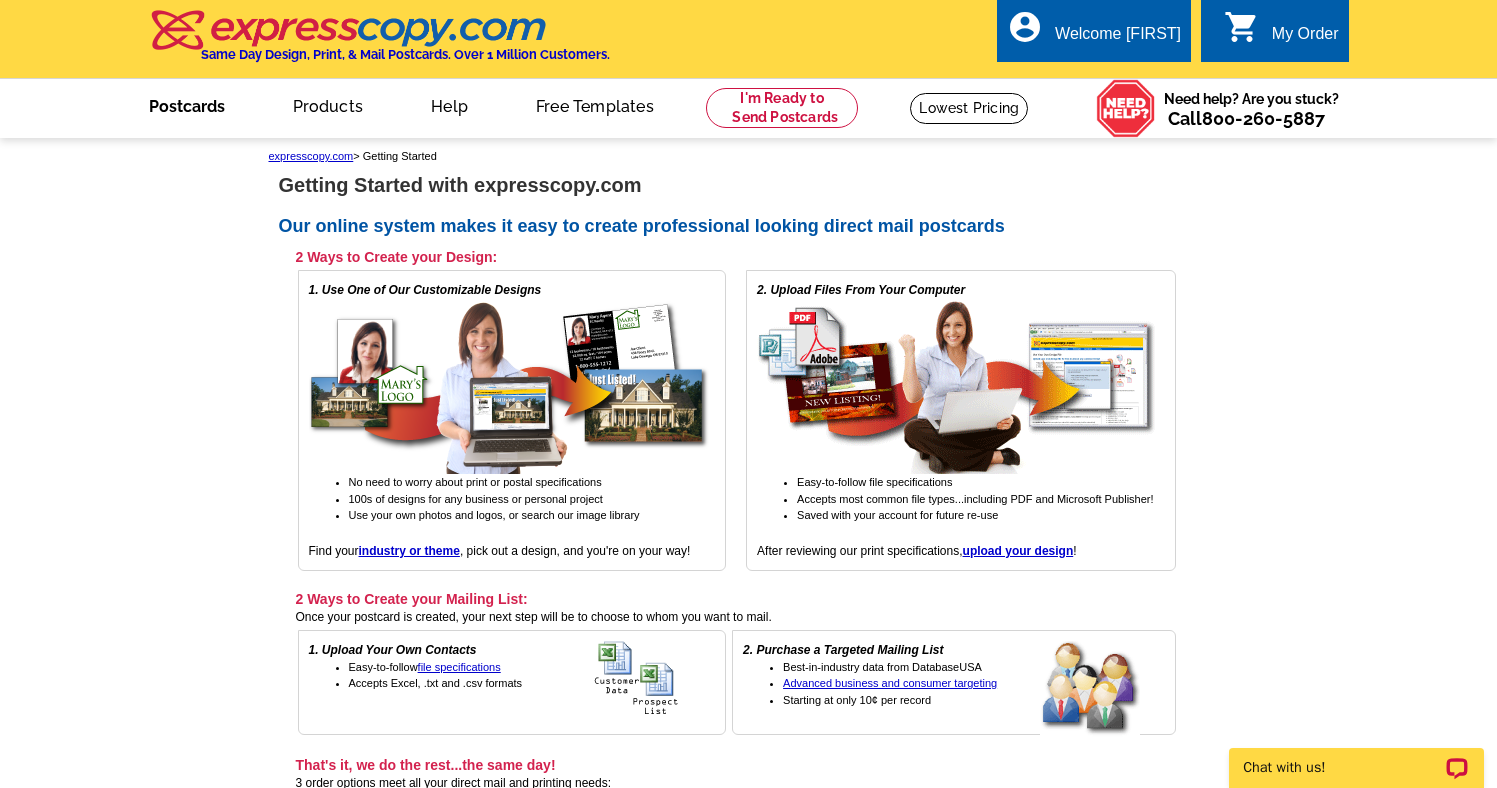 click on "Postcards" at bounding box center (187, 104) 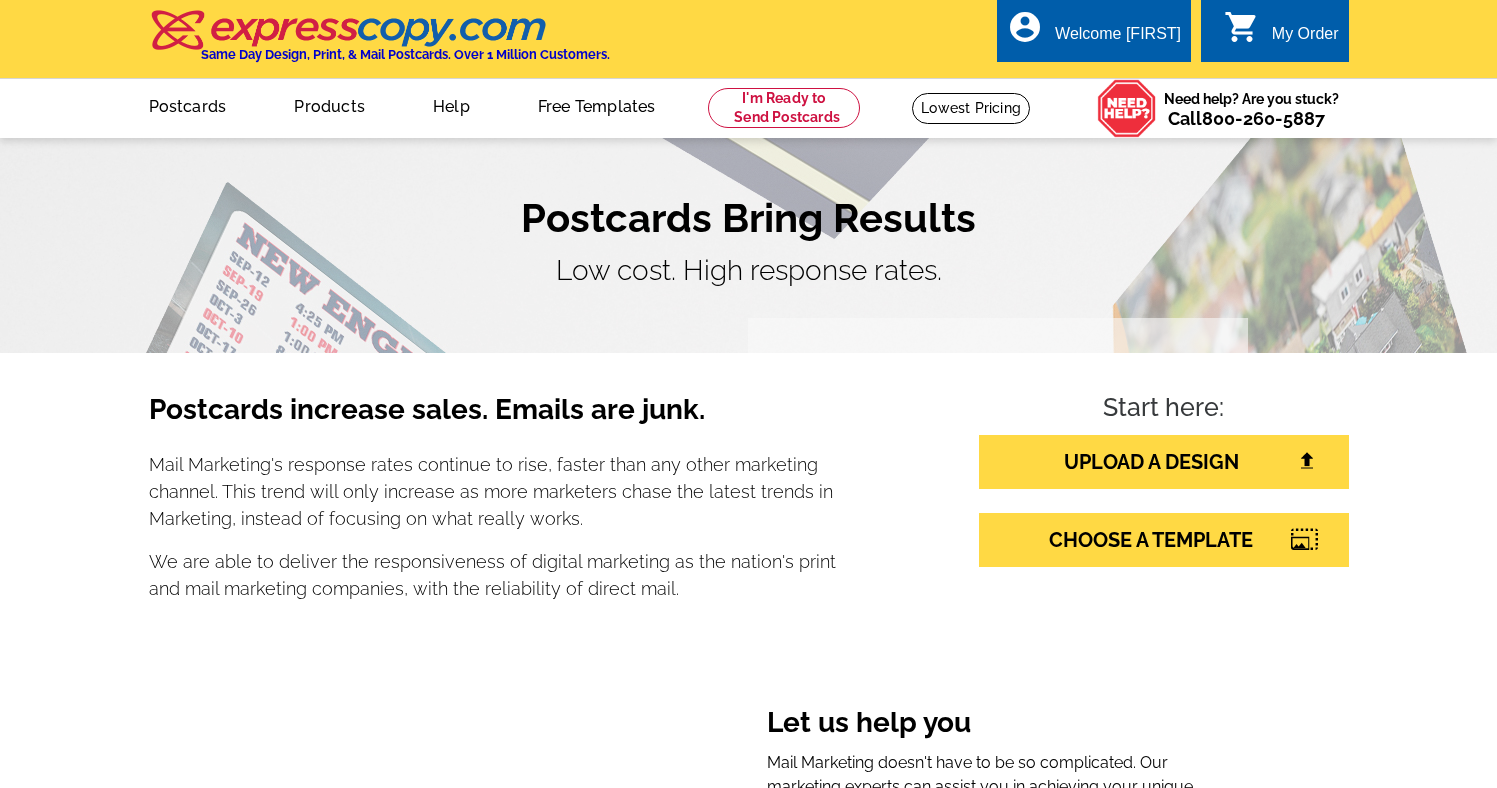 scroll, scrollTop: 0, scrollLeft: 0, axis: both 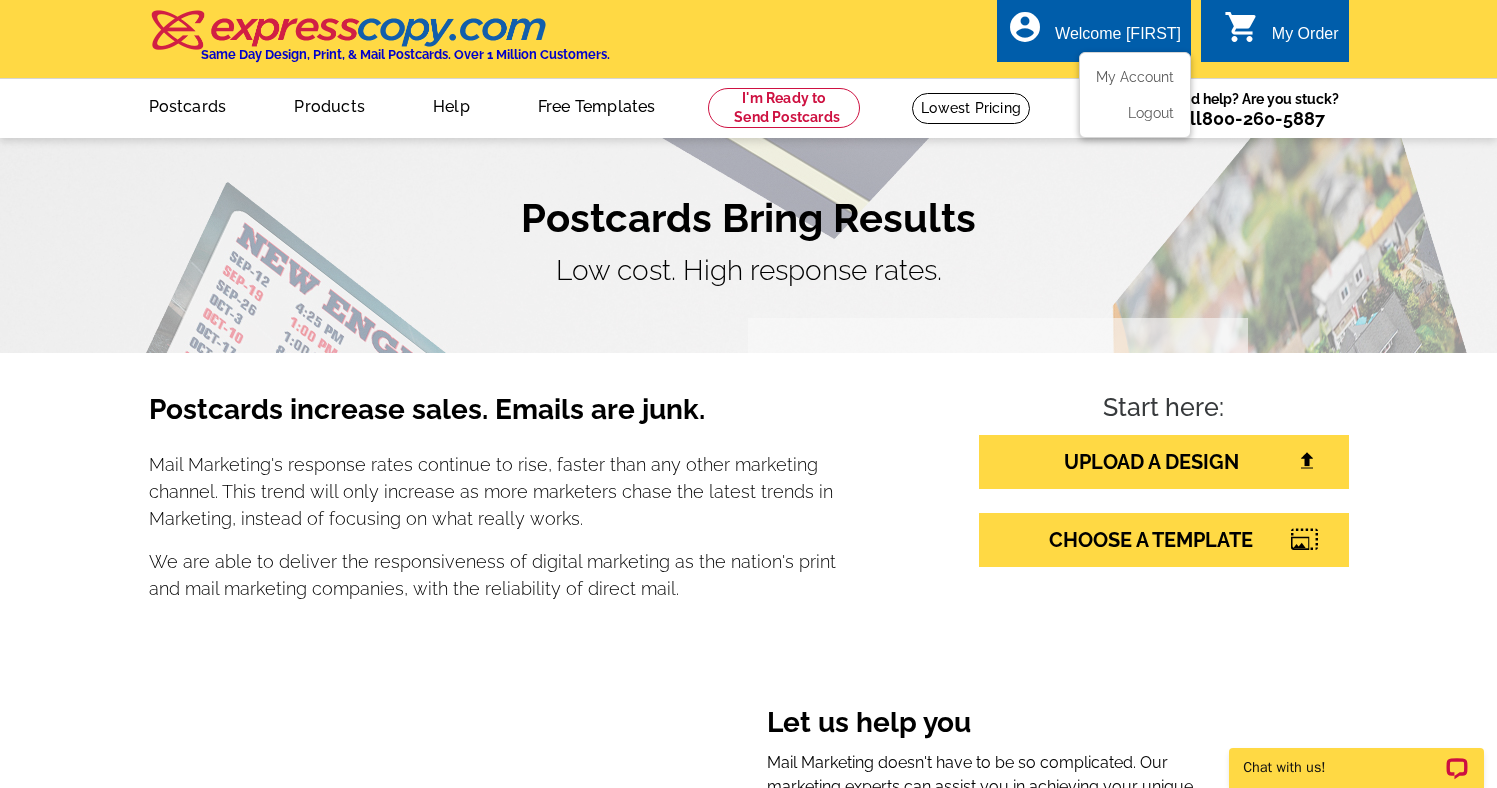 click on "Welcome [FIRST]" at bounding box center [1118, 39] 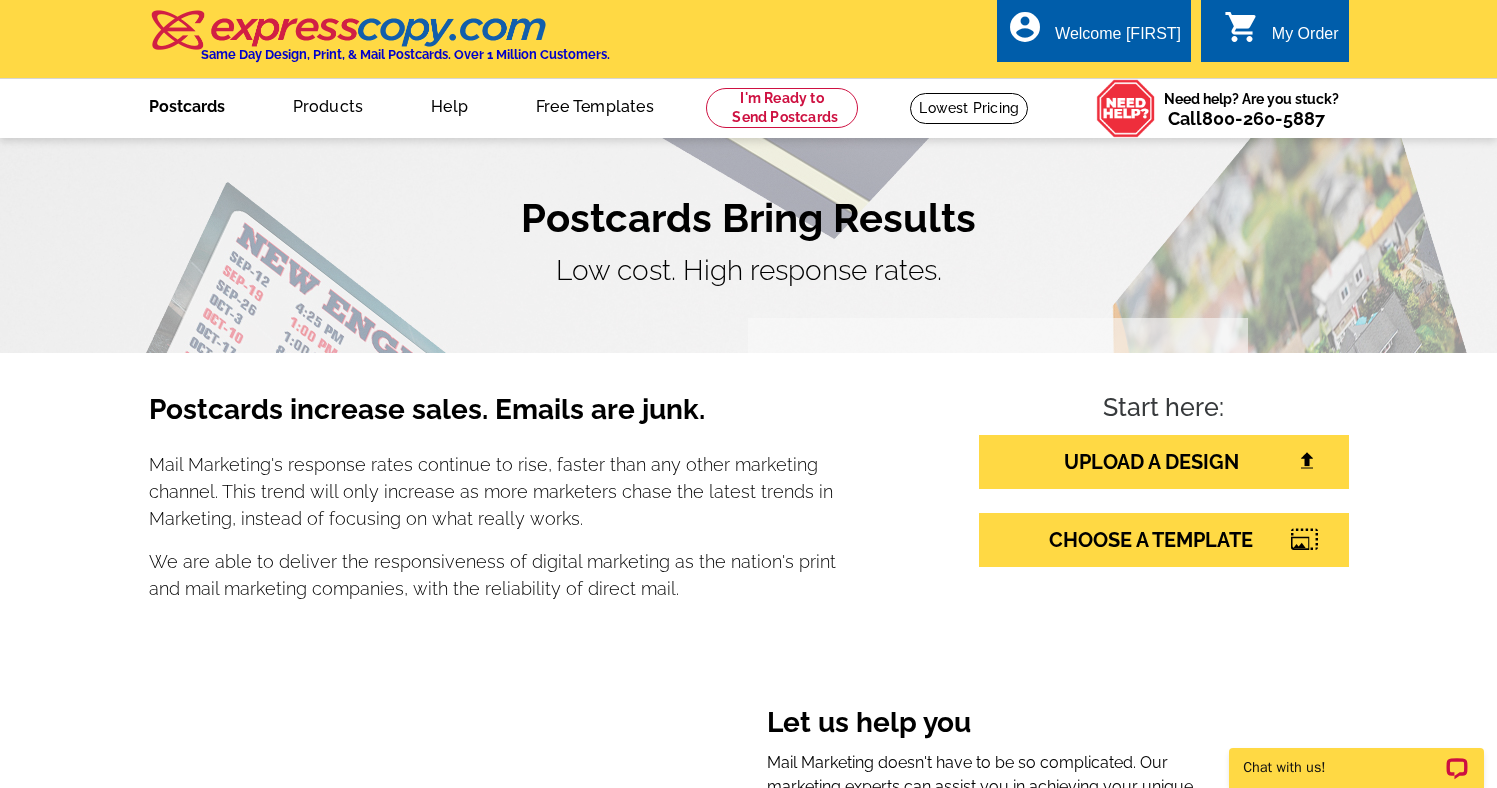 click on "Postcards" at bounding box center [187, 104] 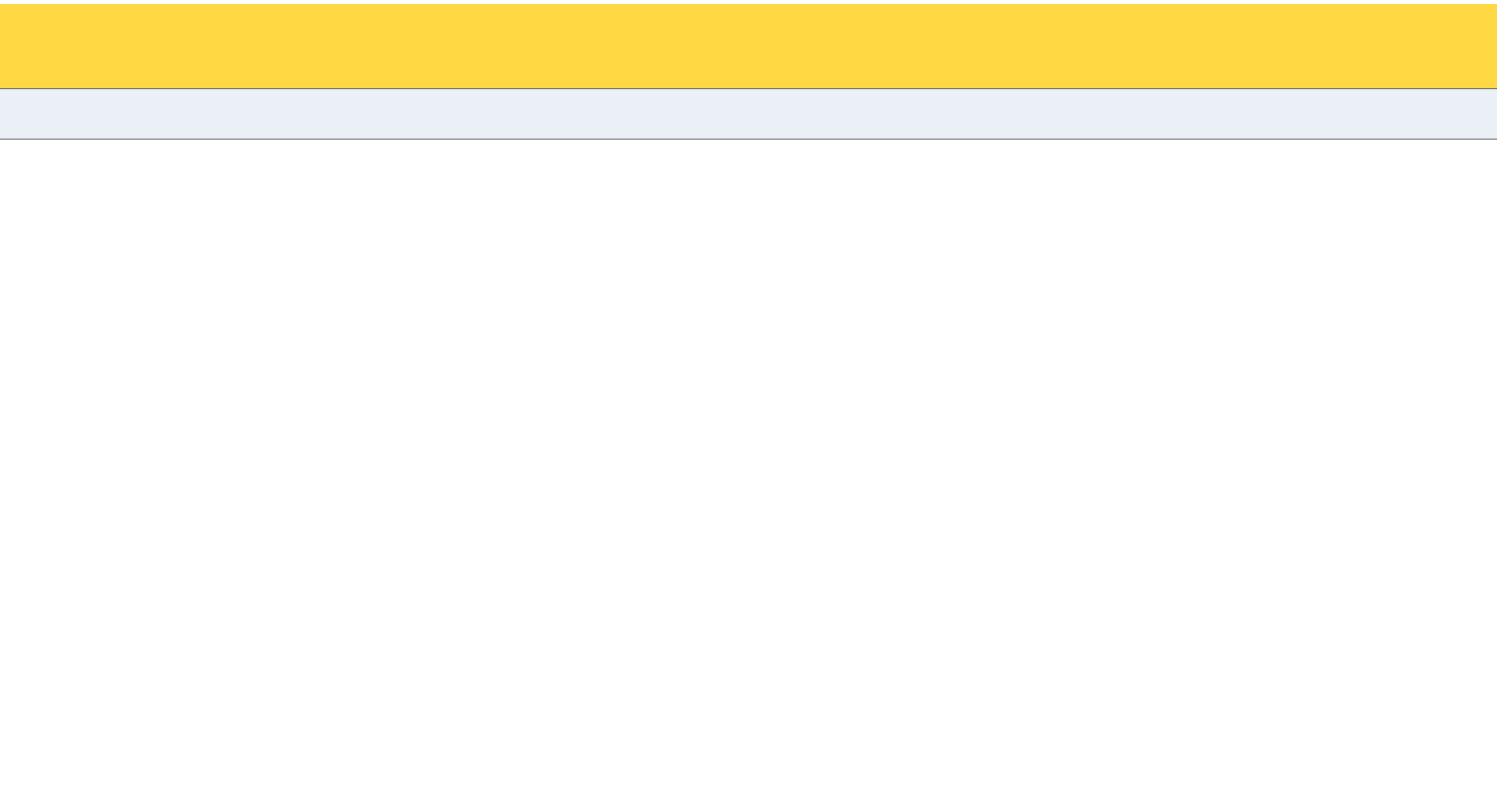 scroll, scrollTop: 0, scrollLeft: 0, axis: both 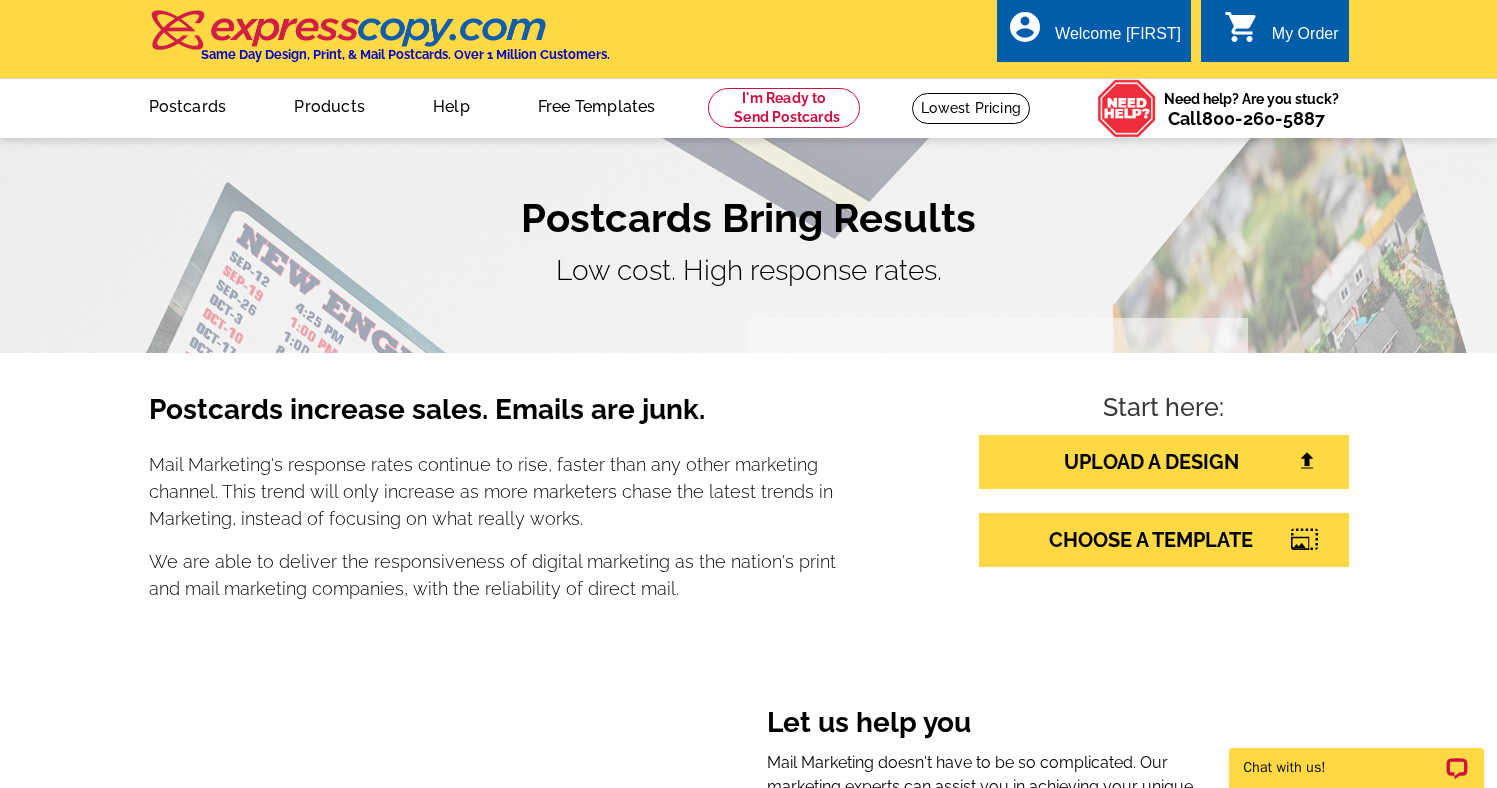 click on "0
shopping_cart
My Order" at bounding box center [1281, 34] 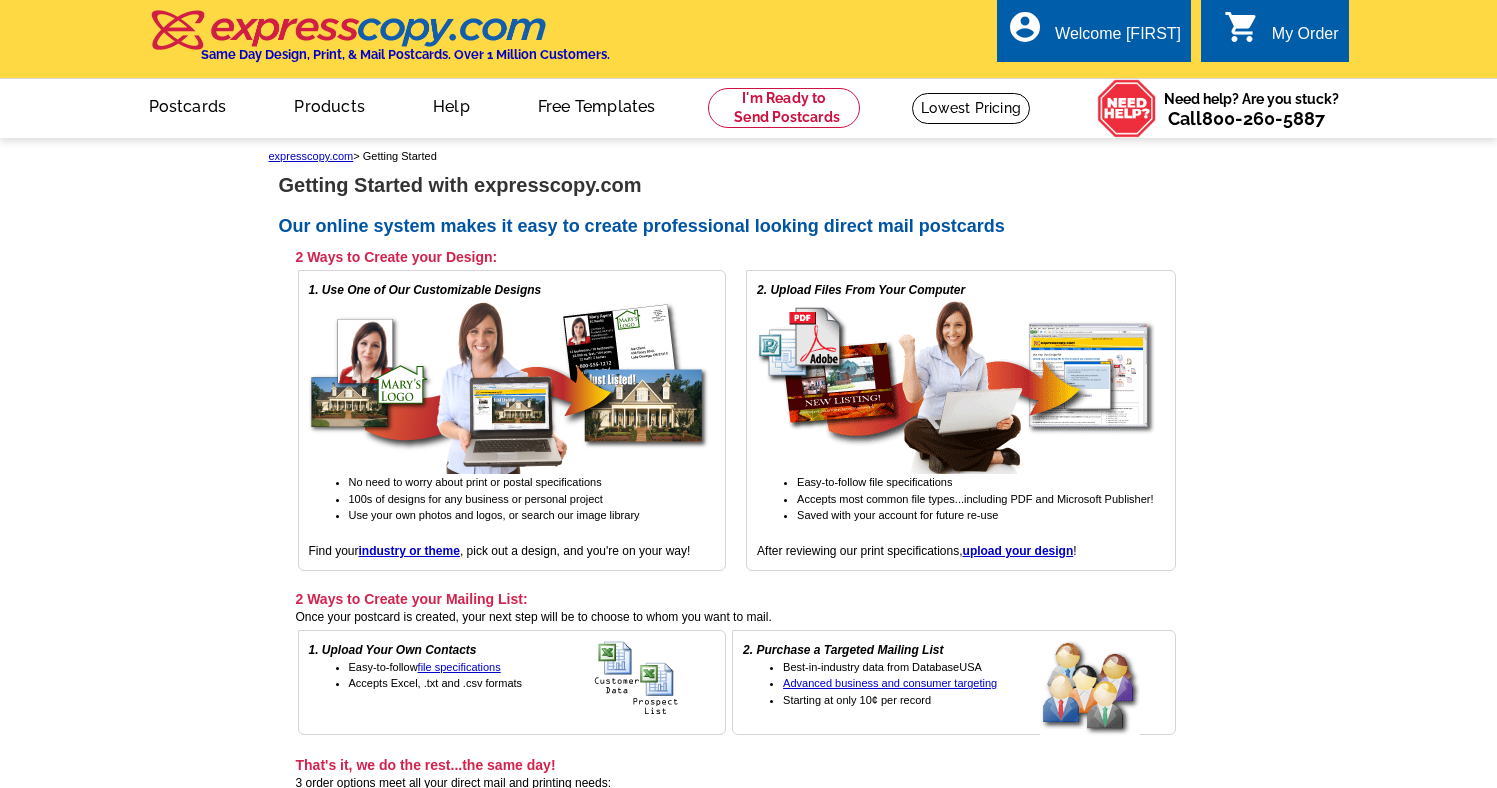 scroll, scrollTop: 0, scrollLeft: 0, axis: both 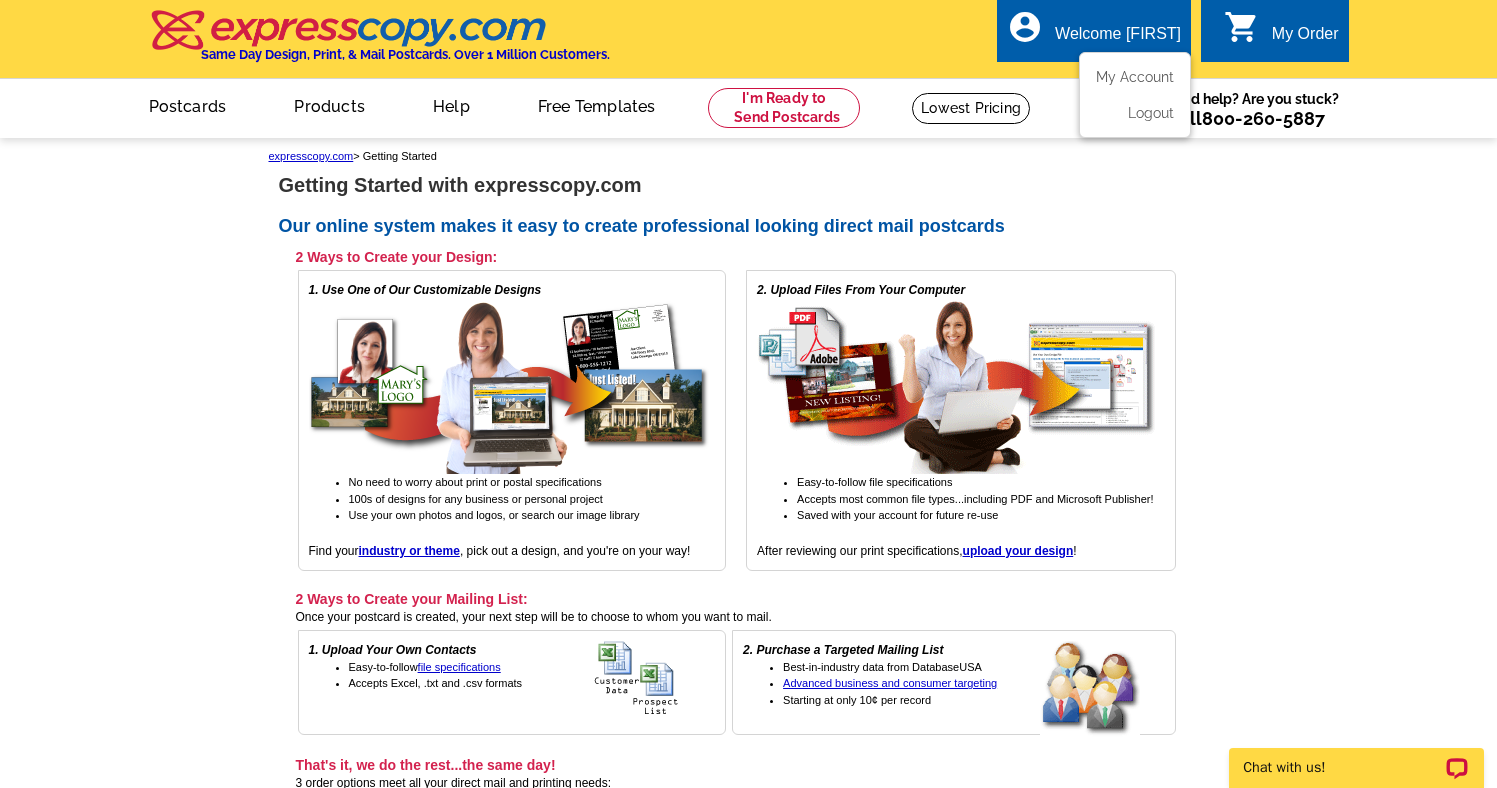 click on "Welcome [FIRST]" at bounding box center (1118, 39) 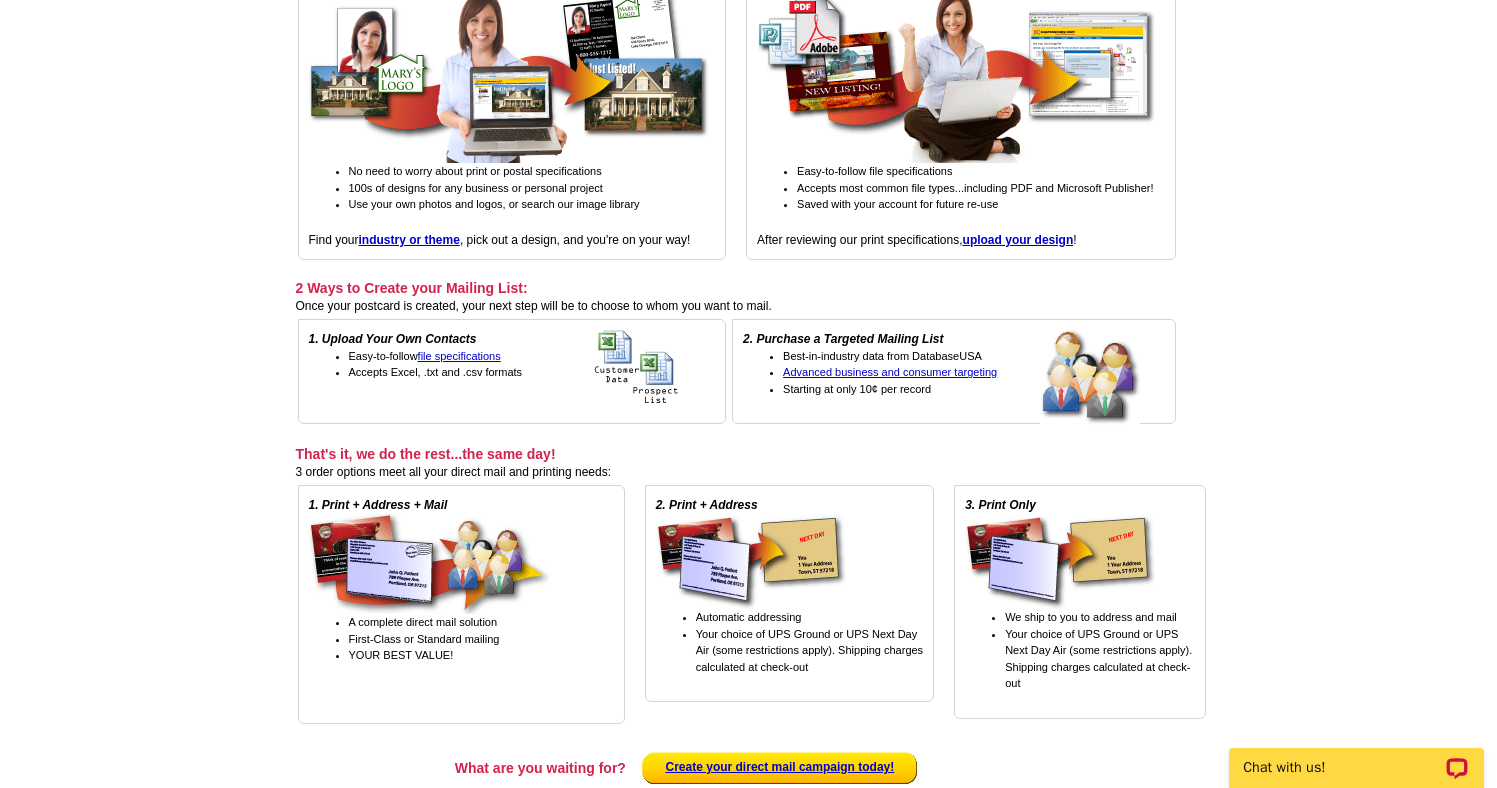 scroll, scrollTop: 0, scrollLeft: 0, axis: both 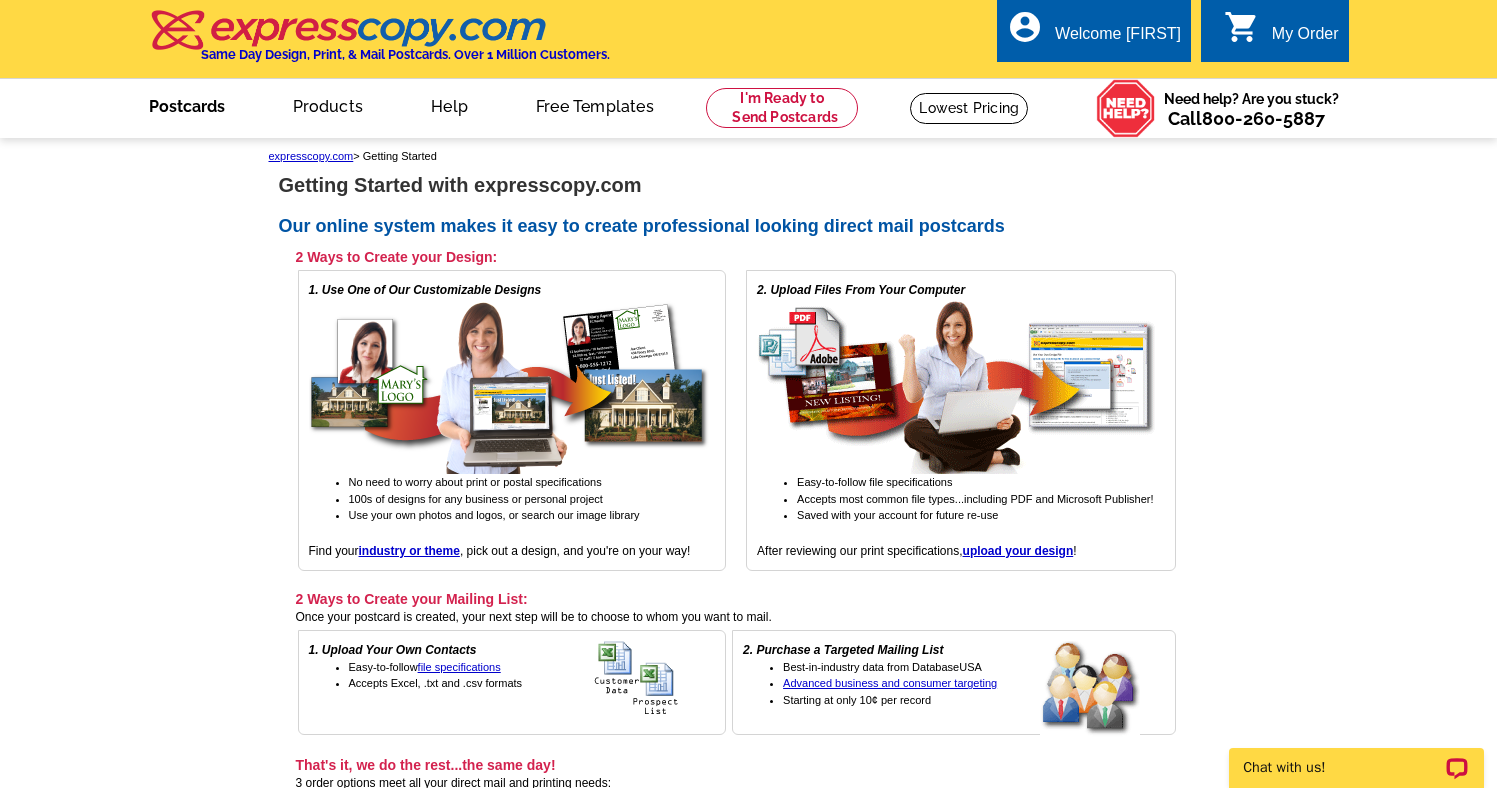 click on "Postcards" at bounding box center (187, 104) 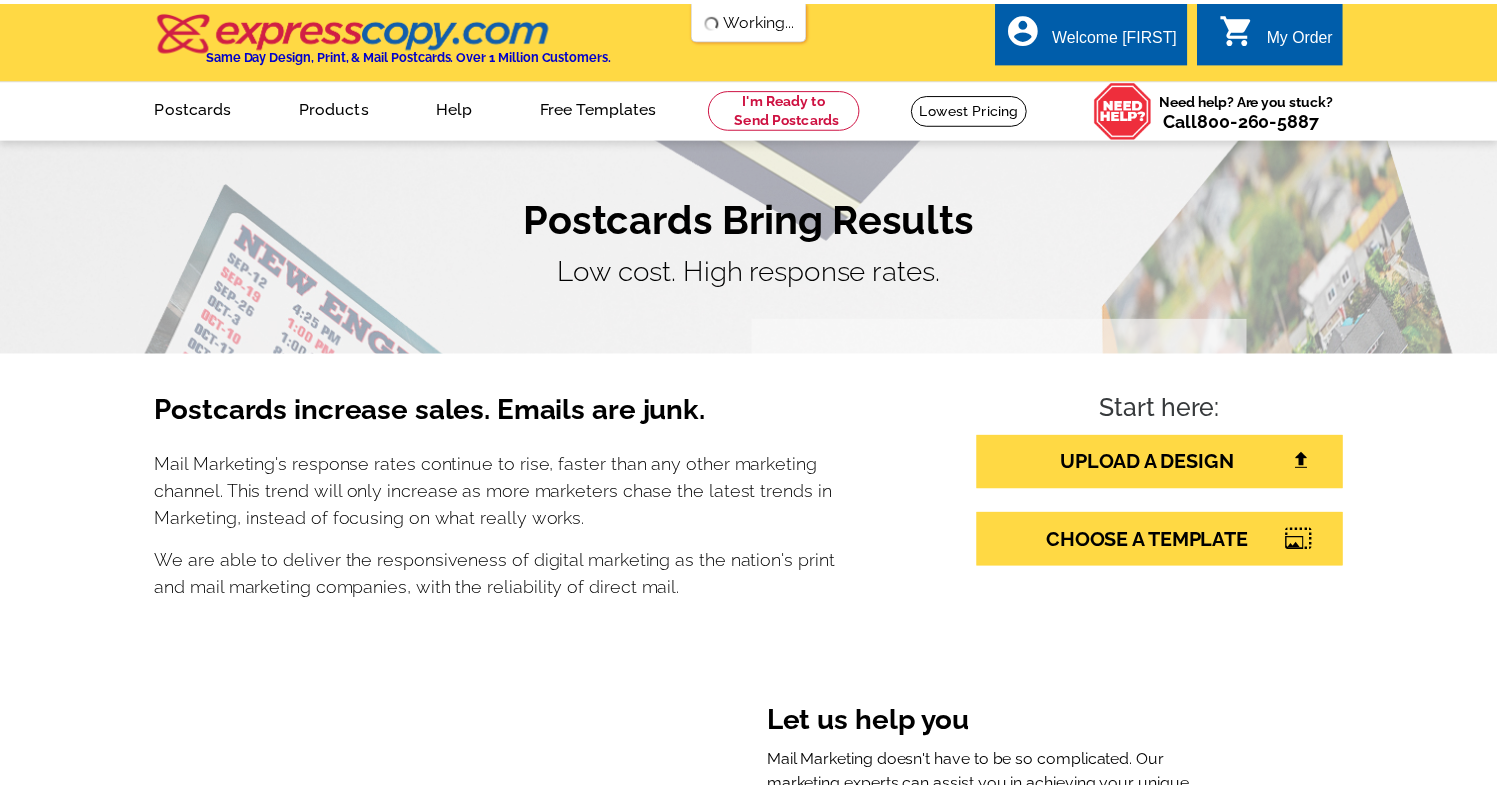 scroll, scrollTop: 0, scrollLeft: 0, axis: both 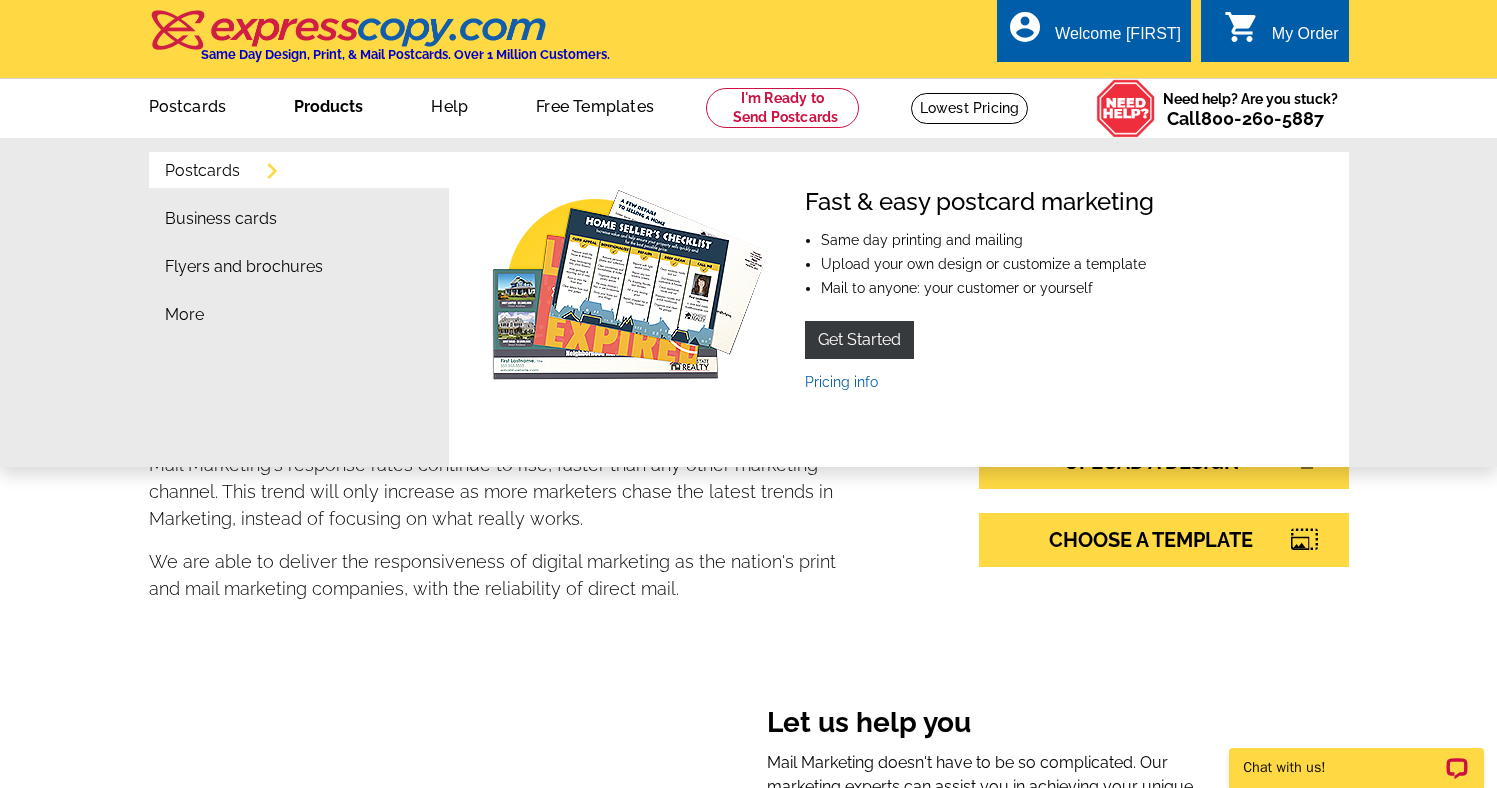 click on "Products" at bounding box center (328, 104) 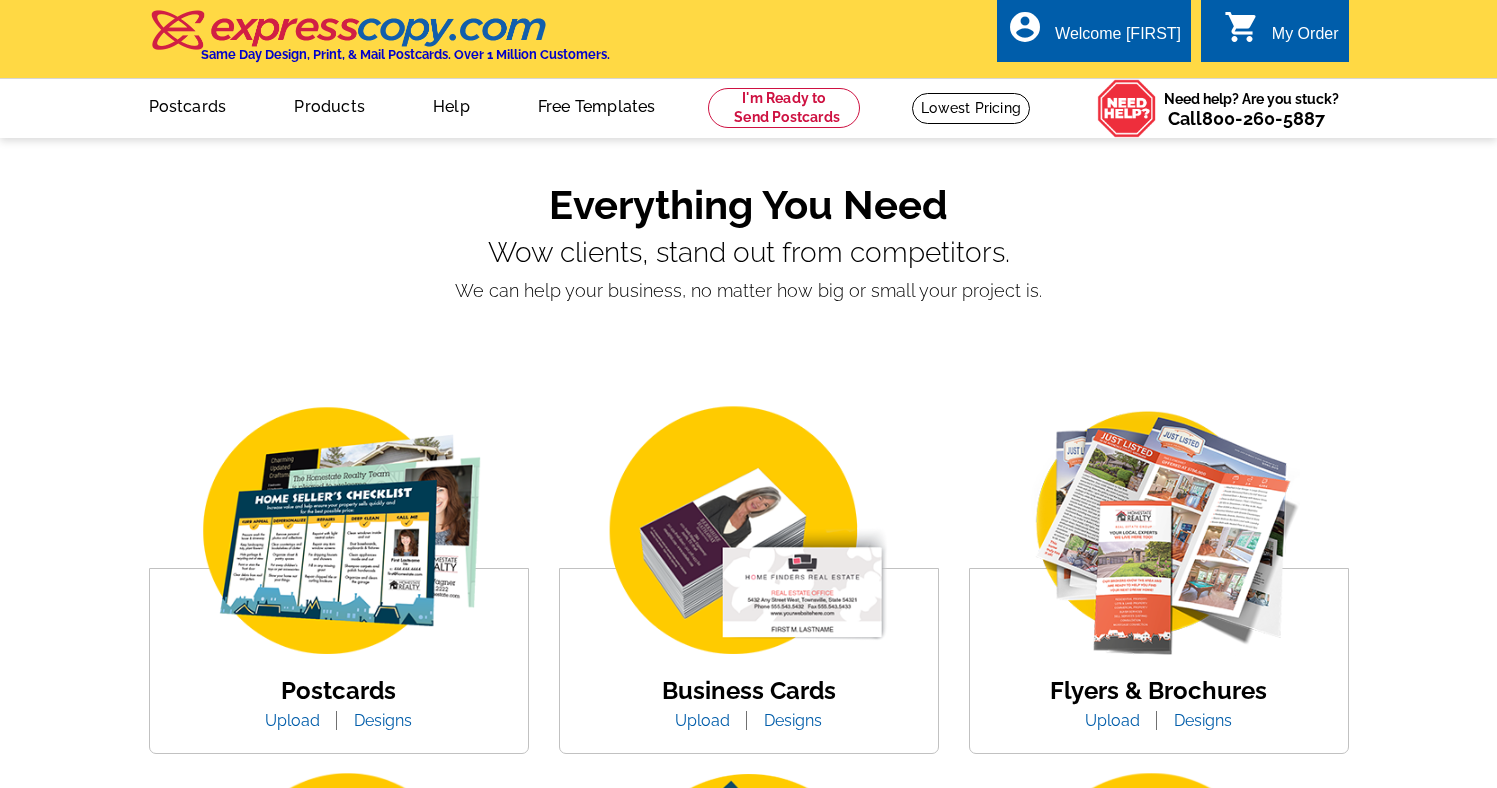 scroll, scrollTop: 0, scrollLeft: 0, axis: both 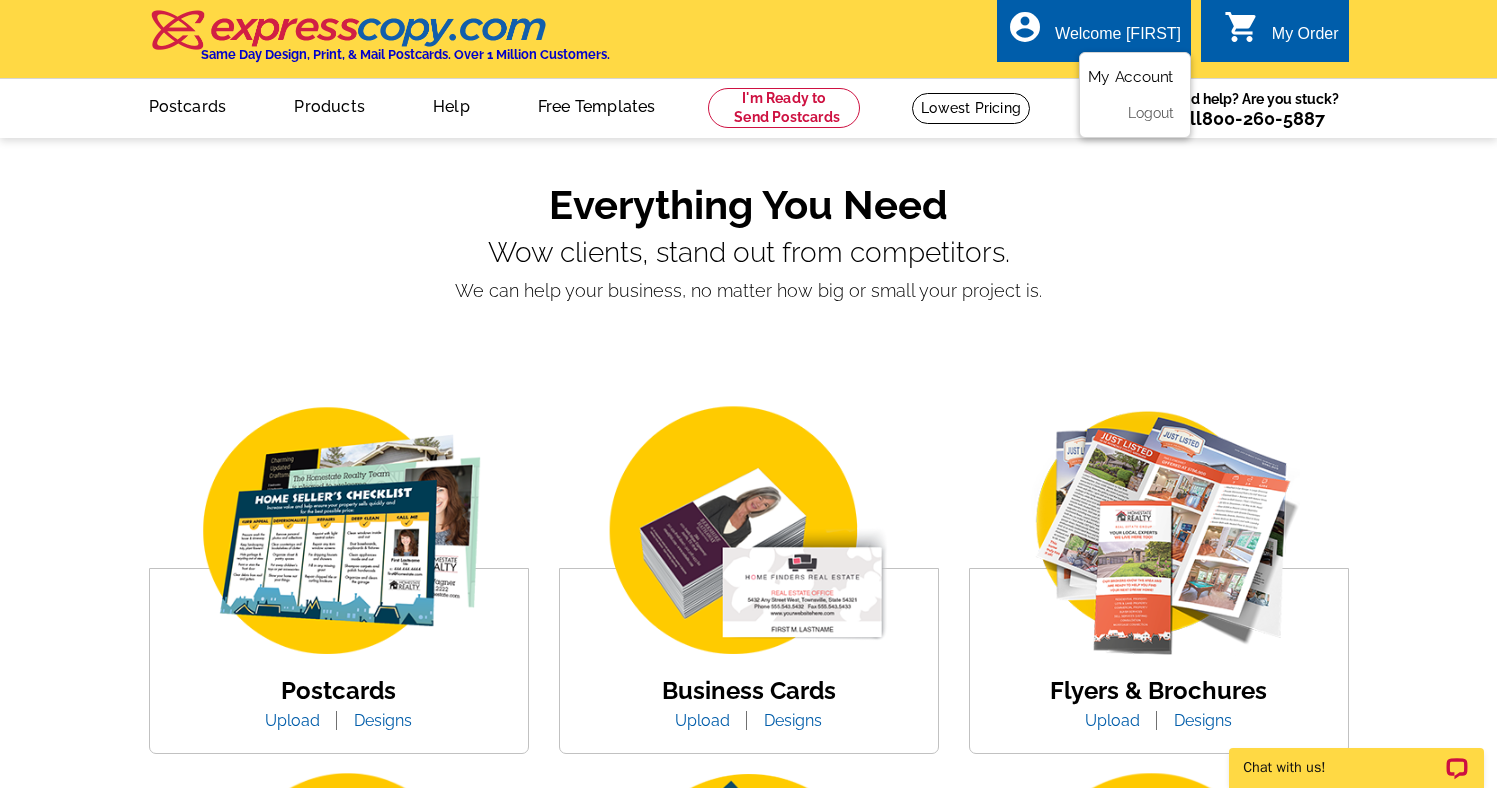 click on "My Account" at bounding box center [1131, 77] 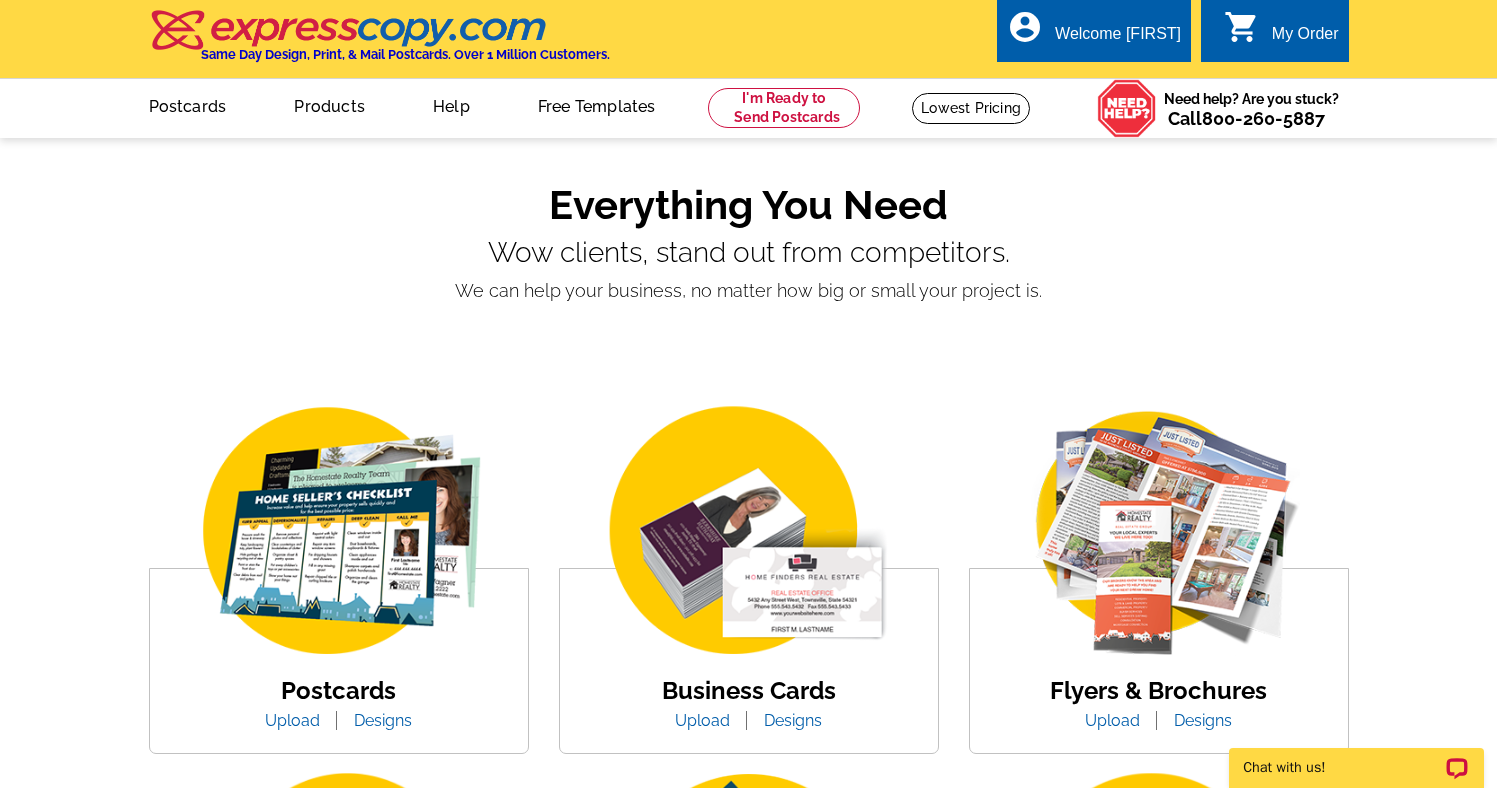 click on "My Order" at bounding box center (1305, 39) 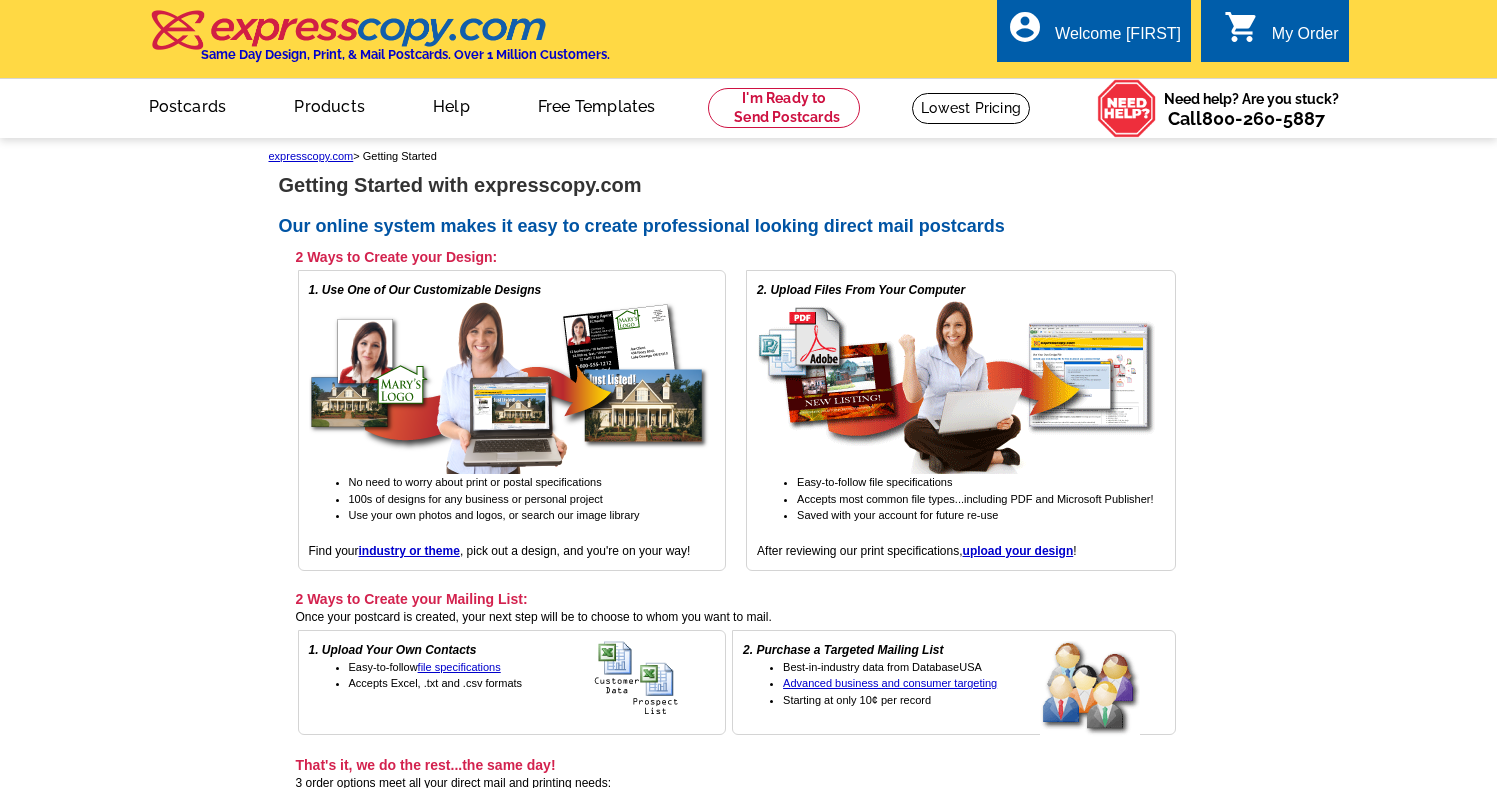 scroll, scrollTop: 0, scrollLeft: 0, axis: both 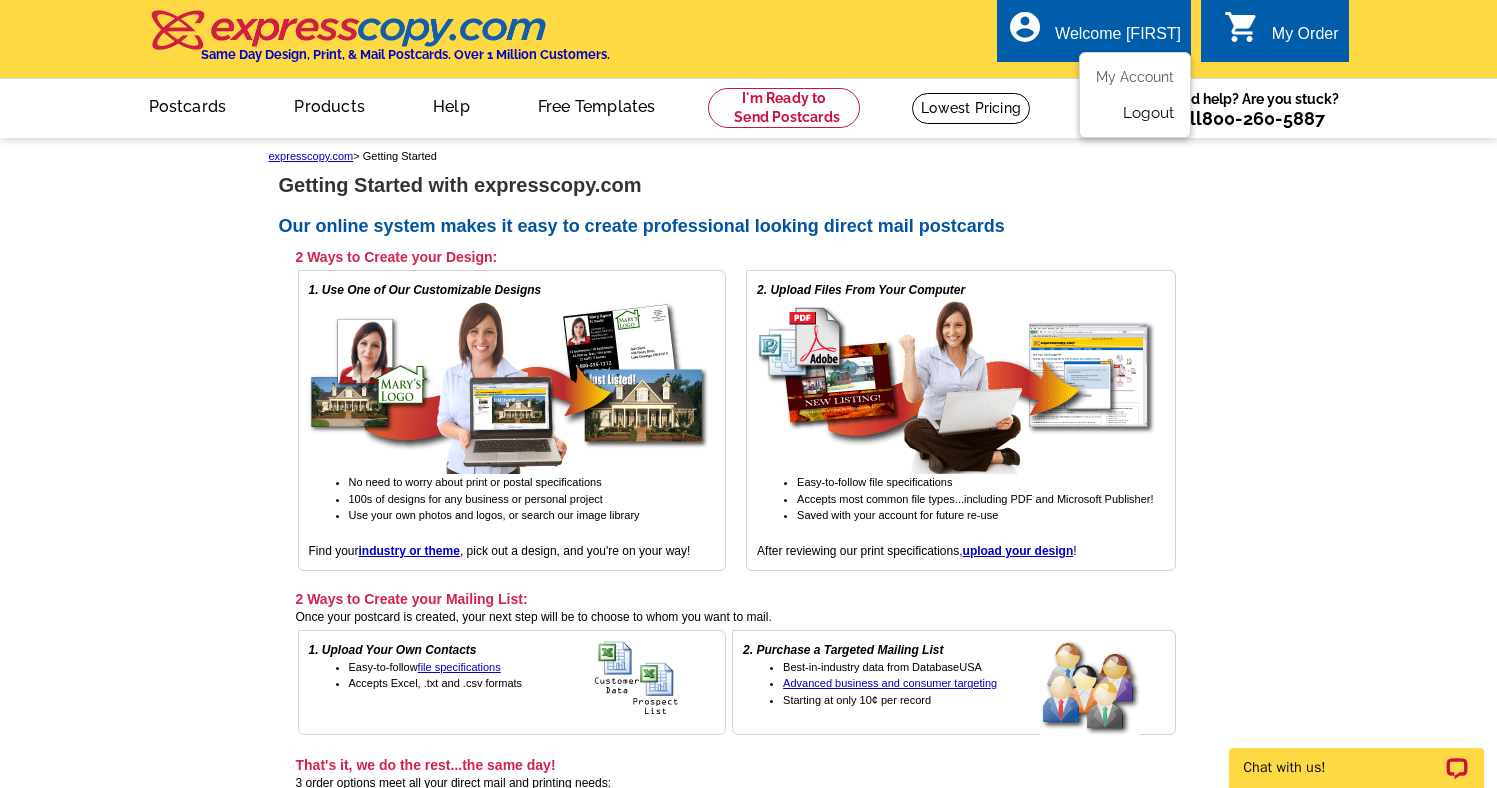 click on "Logout" at bounding box center [1148, 113] 